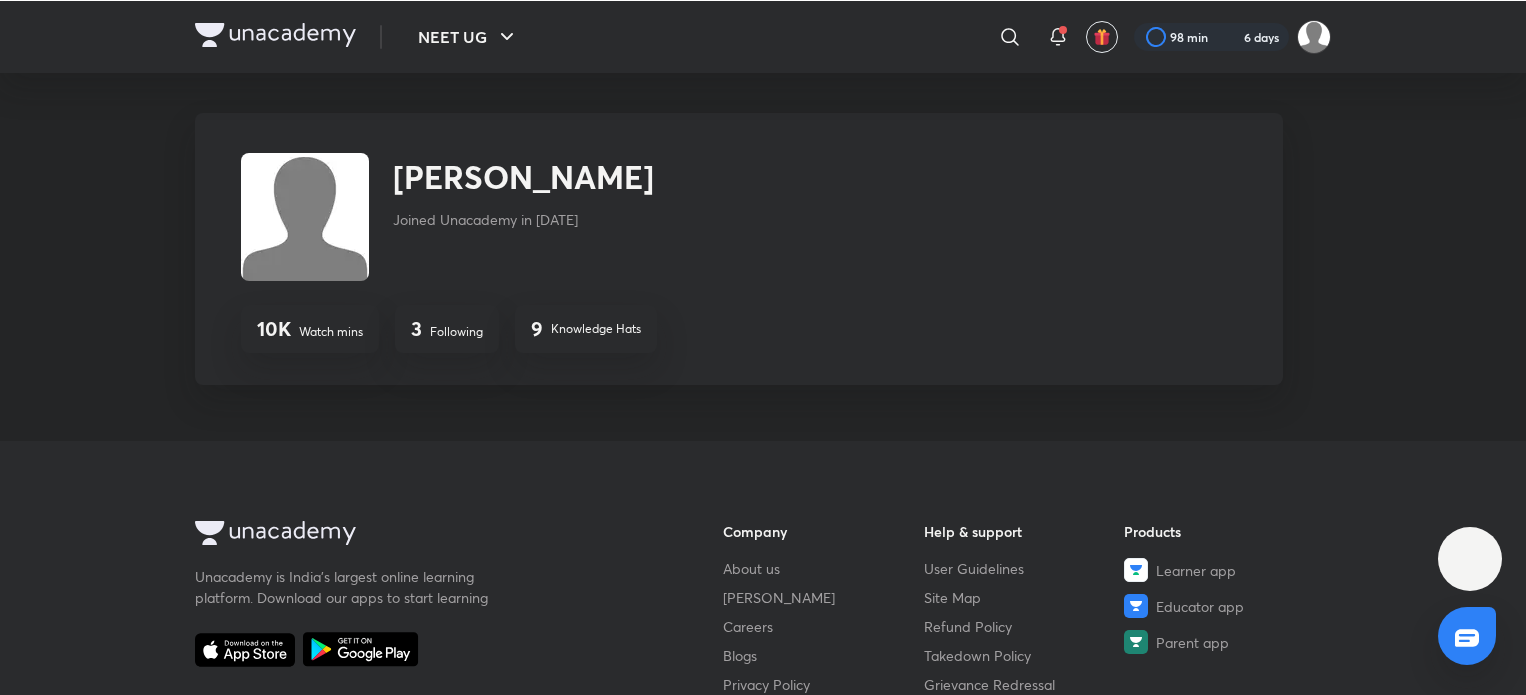 scroll, scrollTop: 0, scrollLeft: 0, axis: both 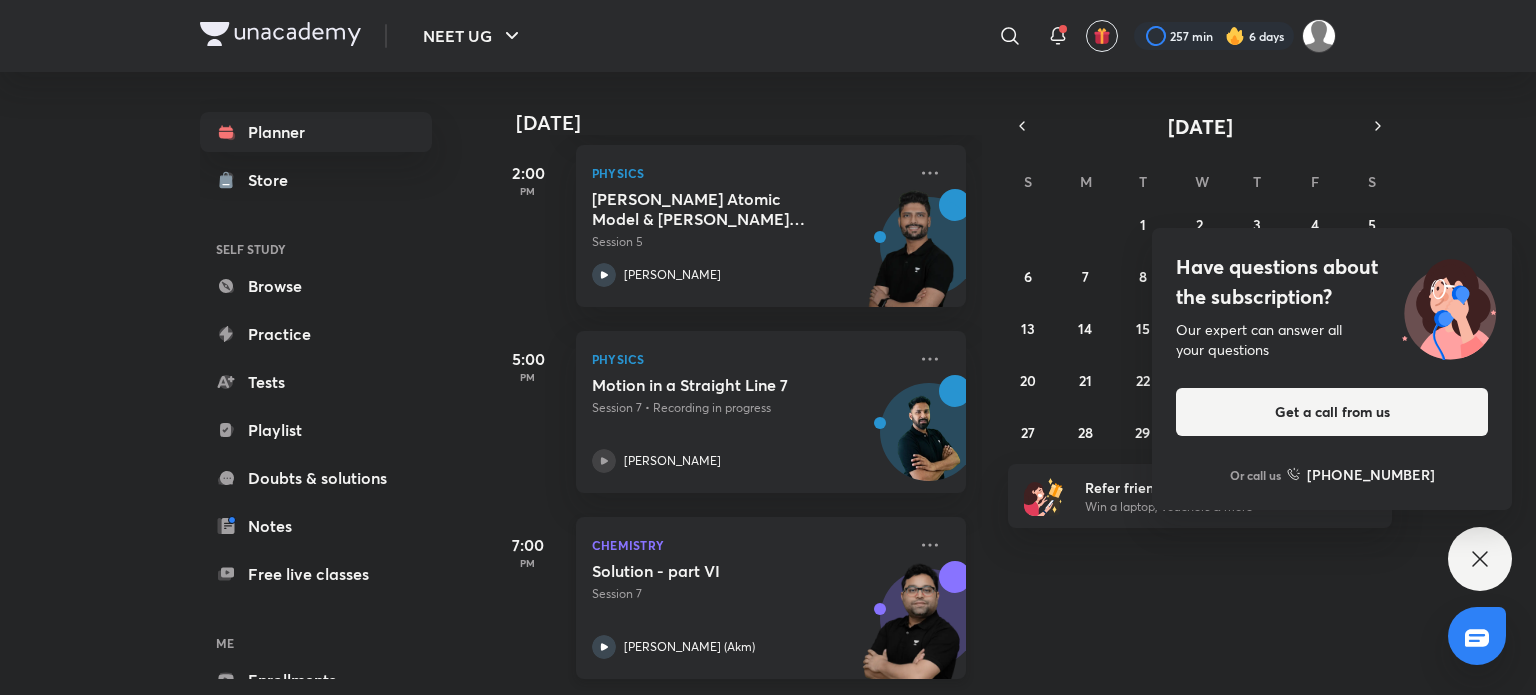 click on "Solution - part VI Session 7 Ajay Mishra (Akm)" at bounding box center [749, 610] 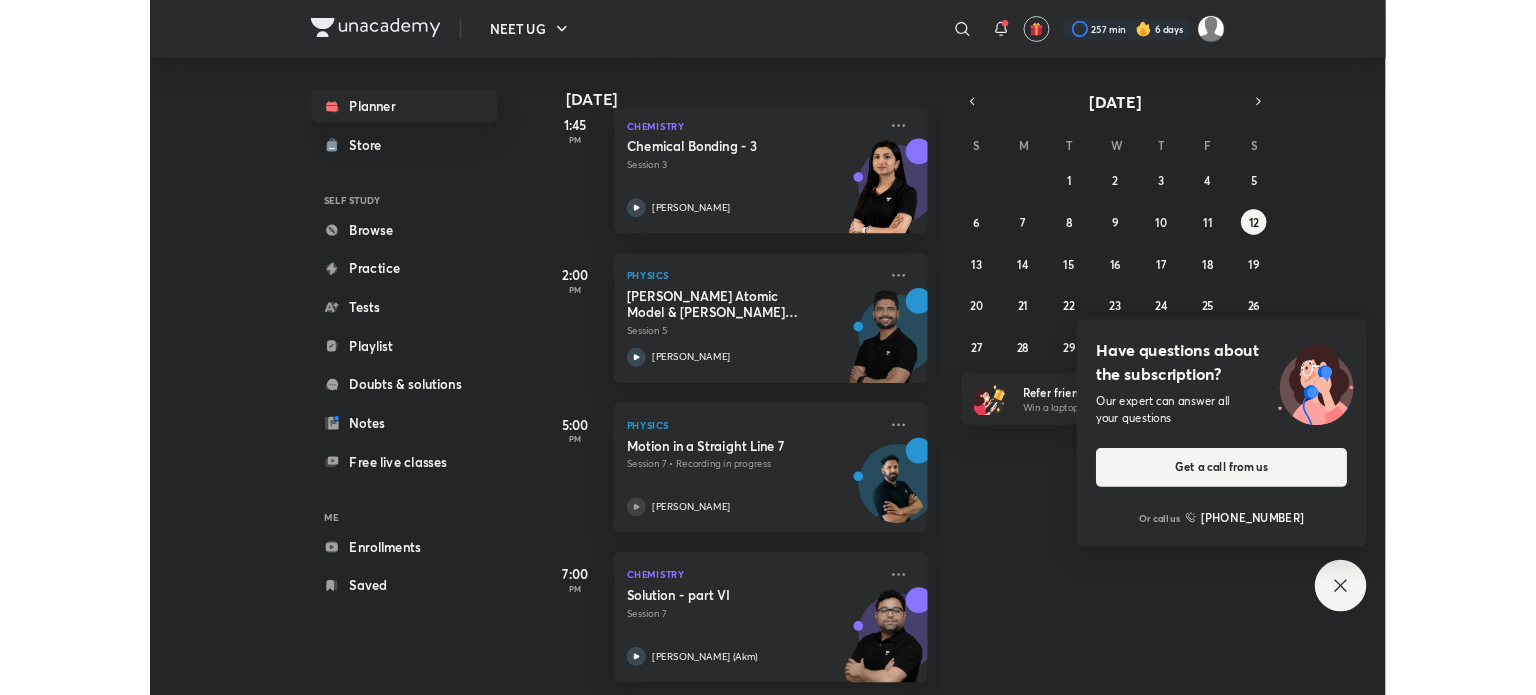 scroll, scrollTop: 695, scrollLeft: 0, axis: vertical 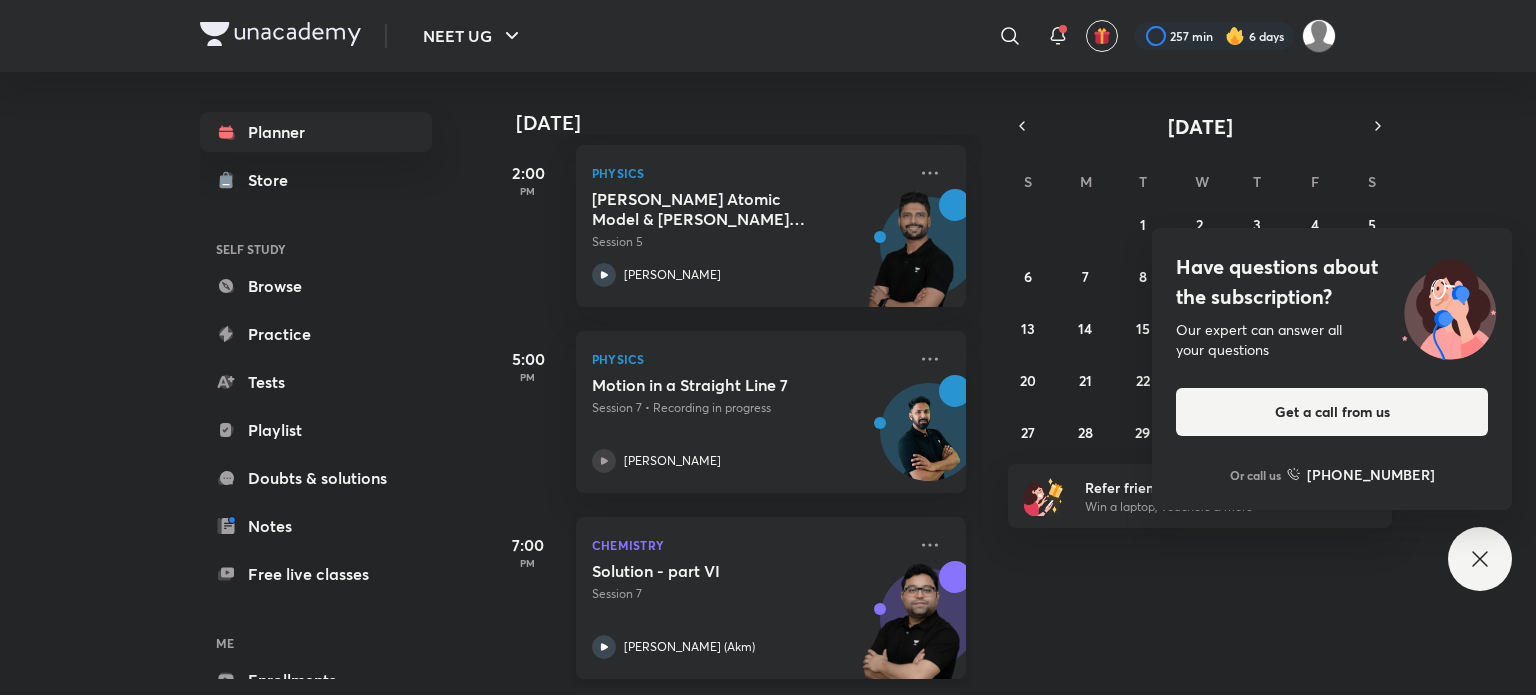 click on "Chemistry Solution - part VI Session 7 Ajay Mishra (Akm)" at bounding box center (771, 598) 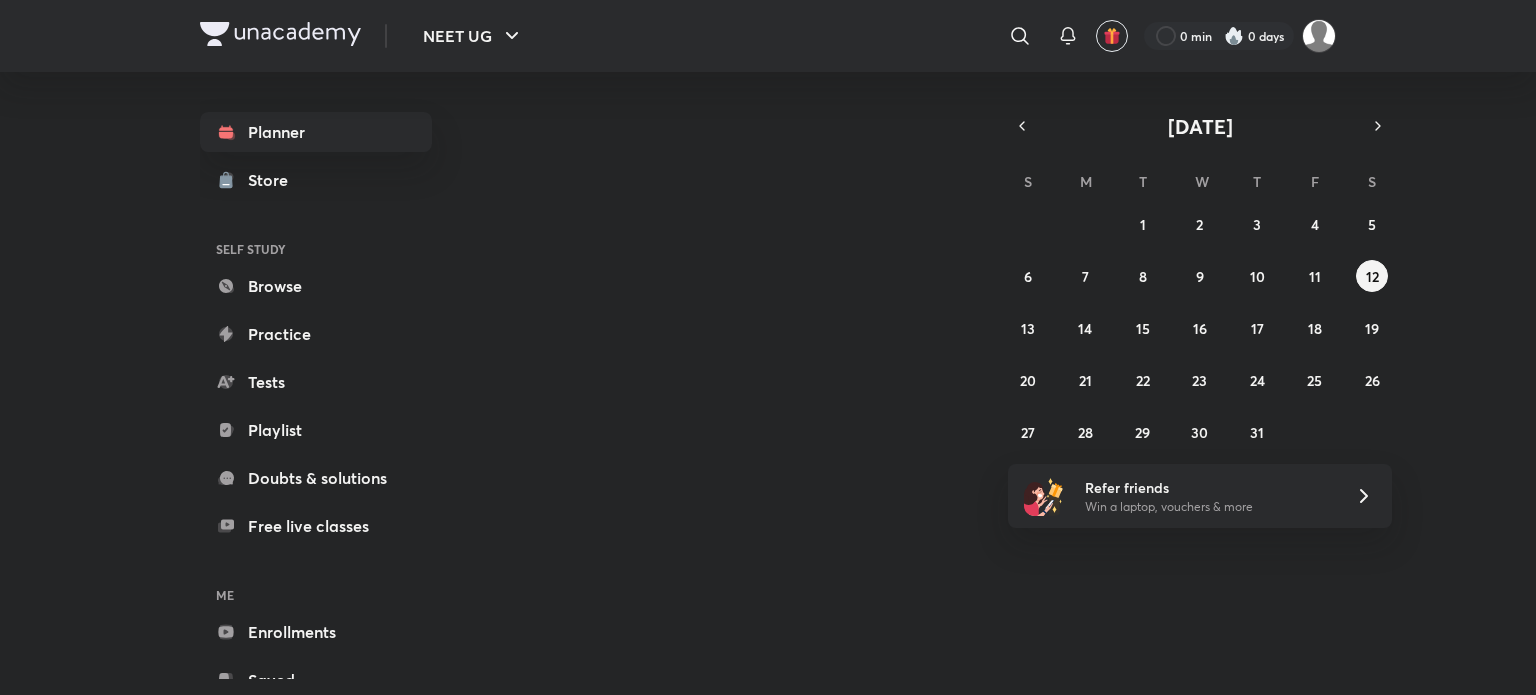 scroll, scrollTop: 0, scrollLeft: 0, axis: both 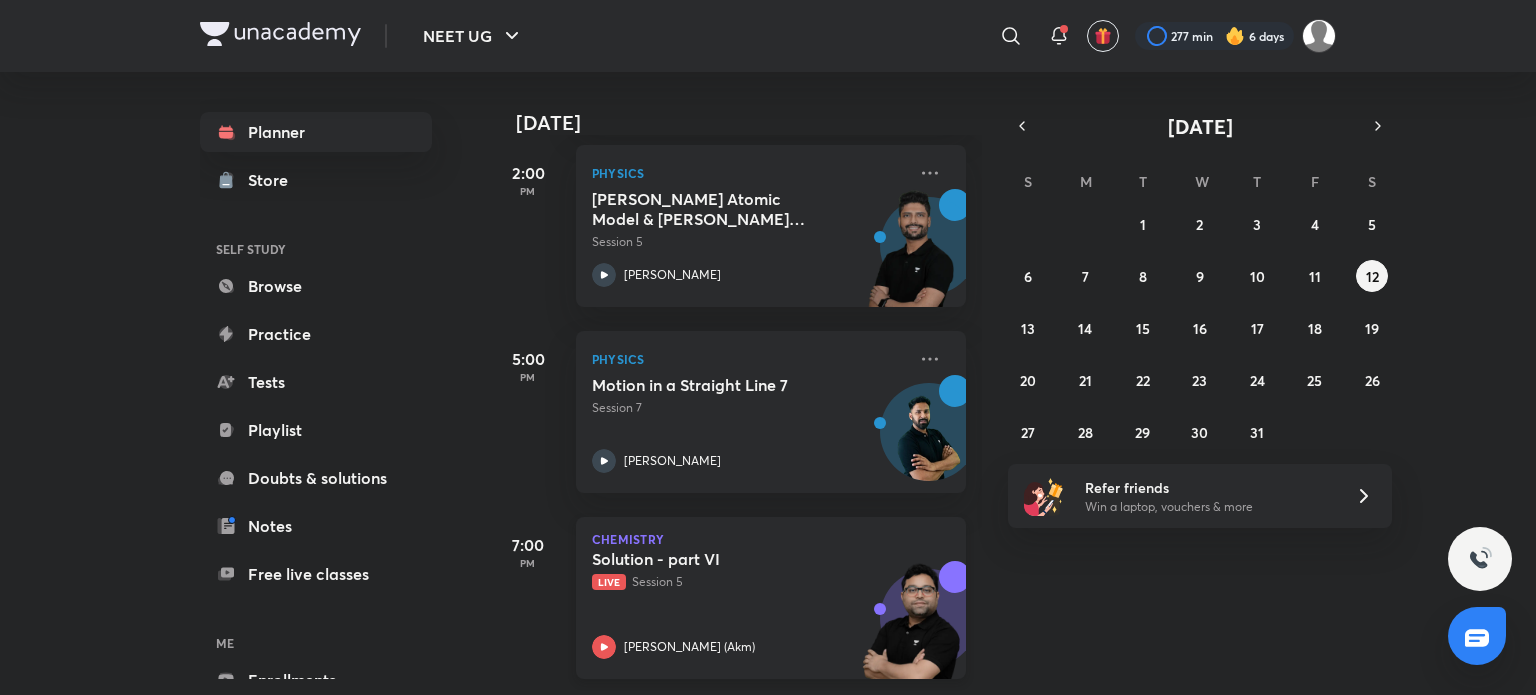 click on "Chemistry Solution - part VI Live Session 5 Ajay Mishra (Akm)" at bounding box center [771, 598] 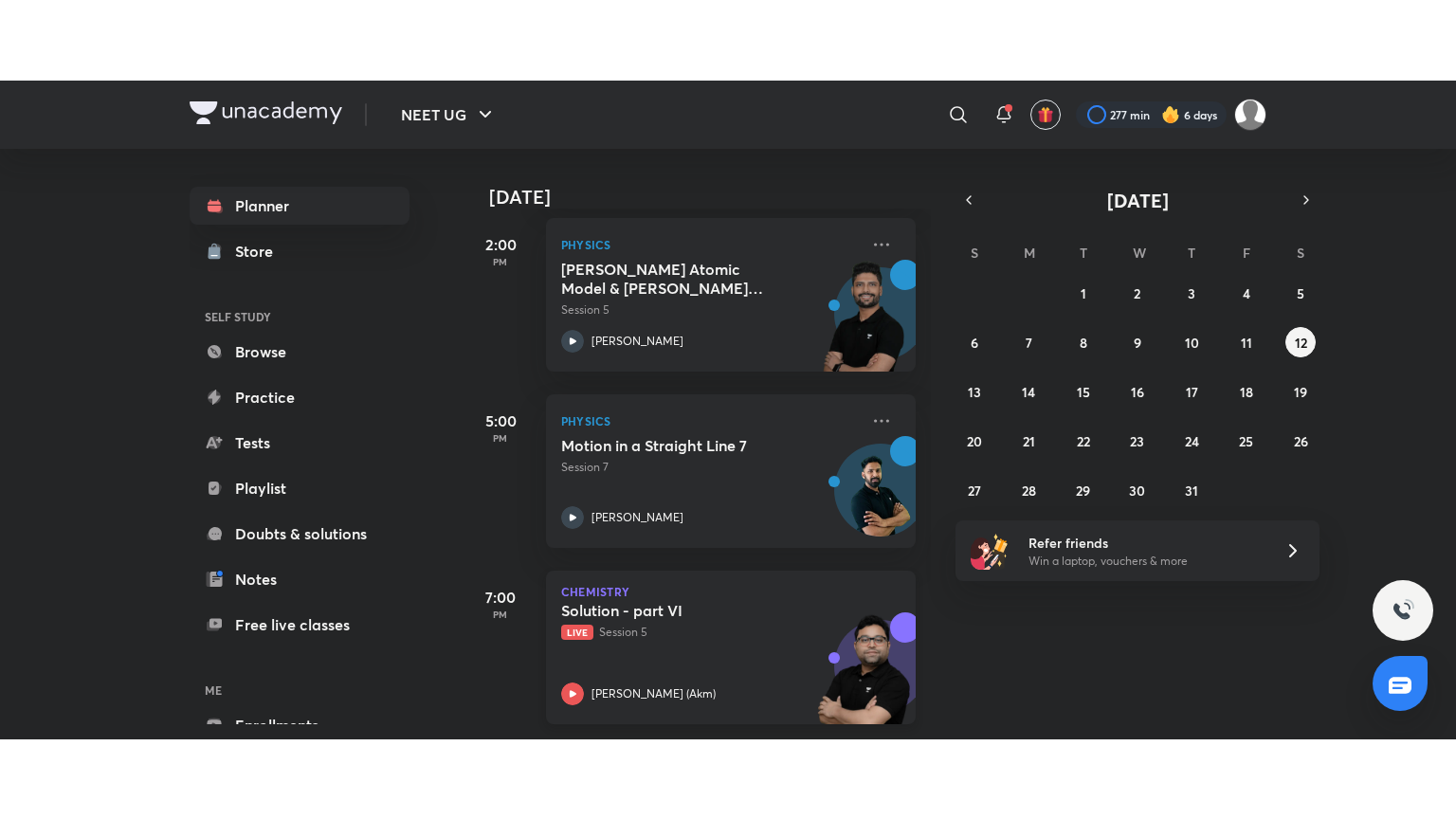 scroll, scrollTop: 0, scrollLeft: 0, axis: both 